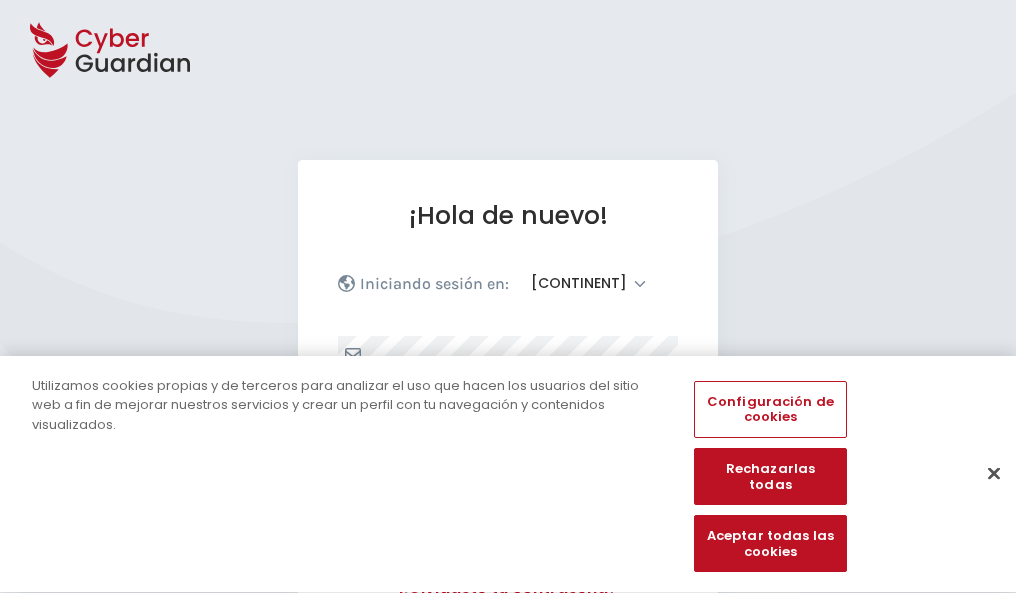 select on "América" 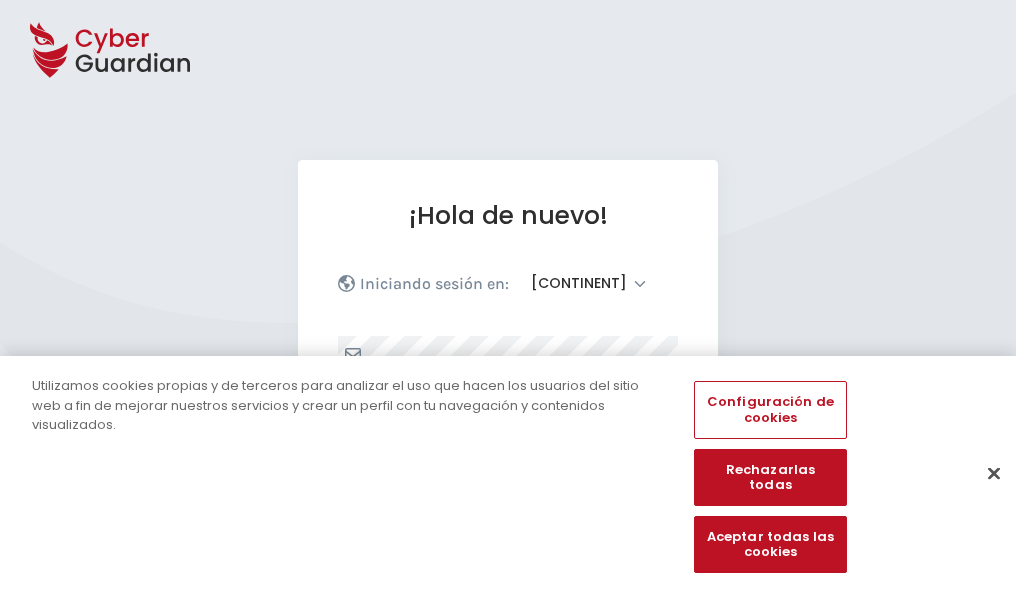 scroll, scrollTop: 0, scrollLeft: 0, axis: both 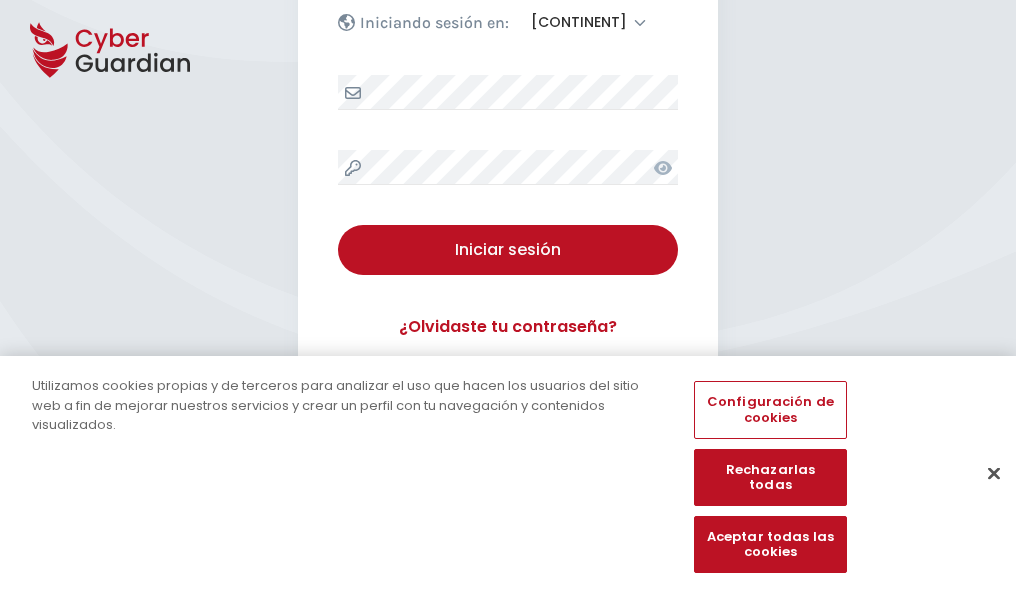 click at bounding box center (994, 473) 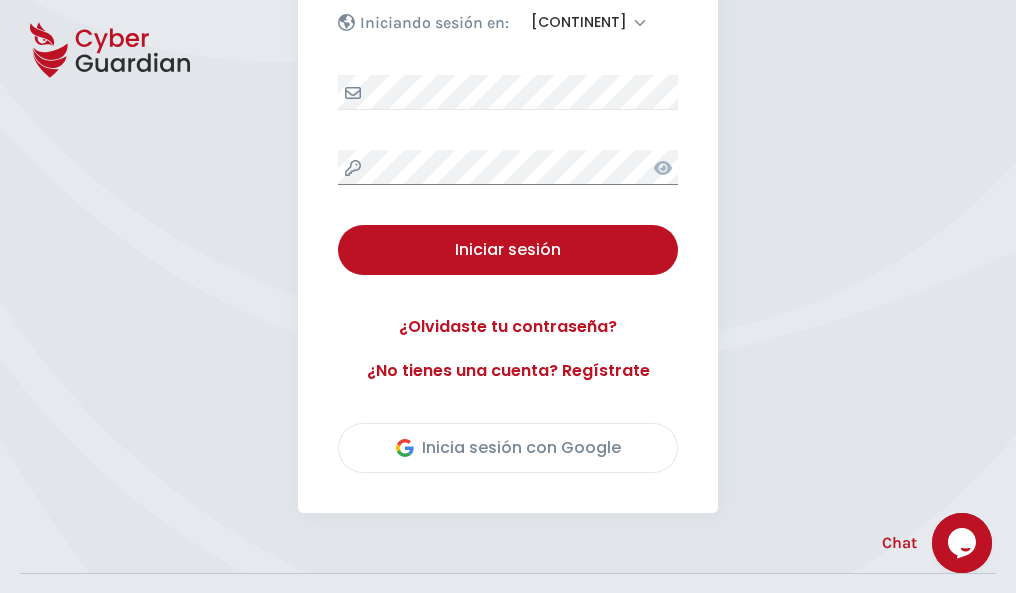 scroll, scrollTop: 454, scrollLeft: 0, axis: vertical 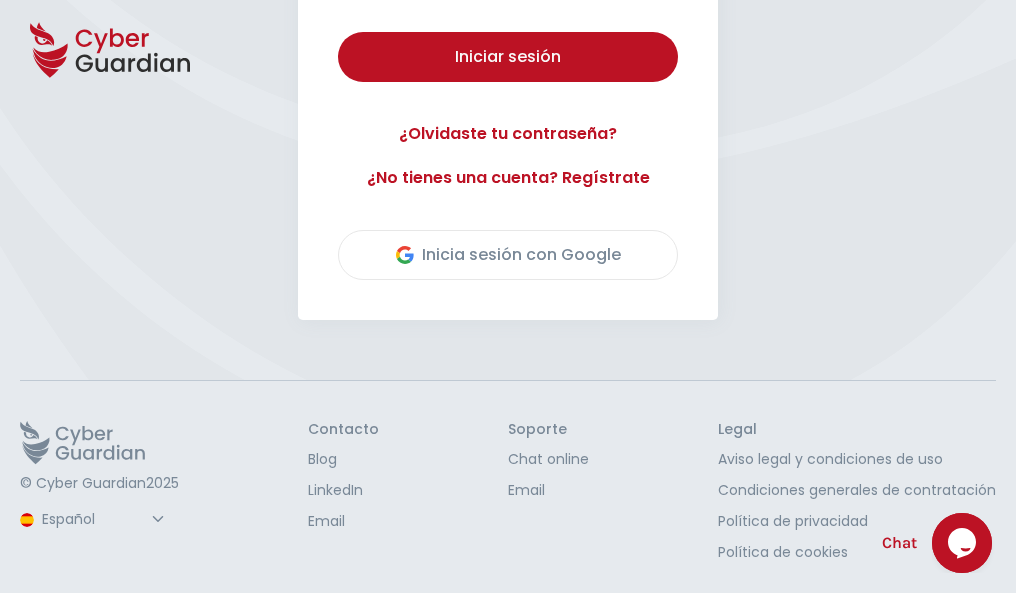 type 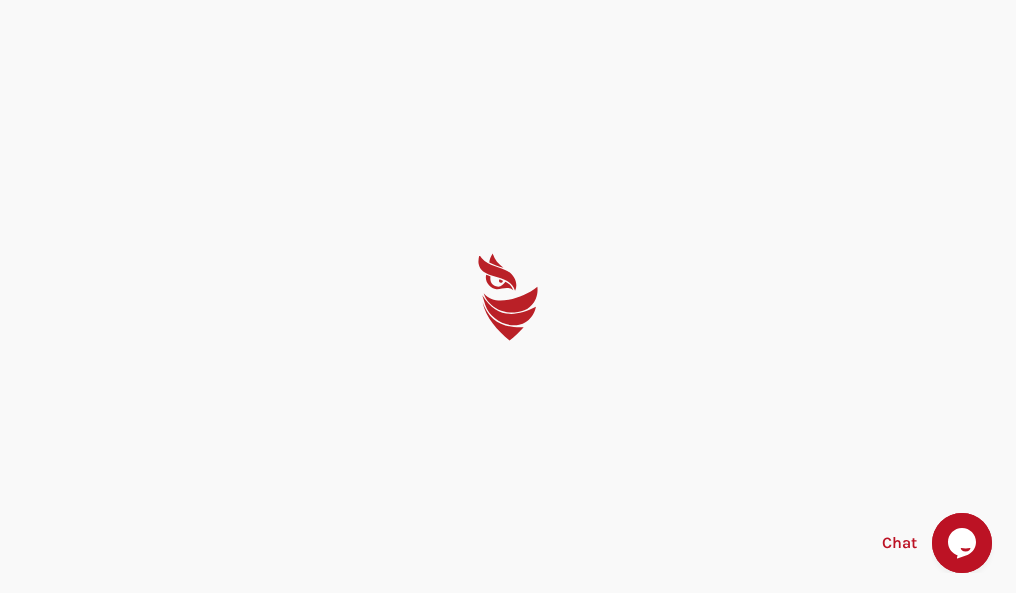 scroll, scrollTop: 0, scrollLeft: 0, axis: both 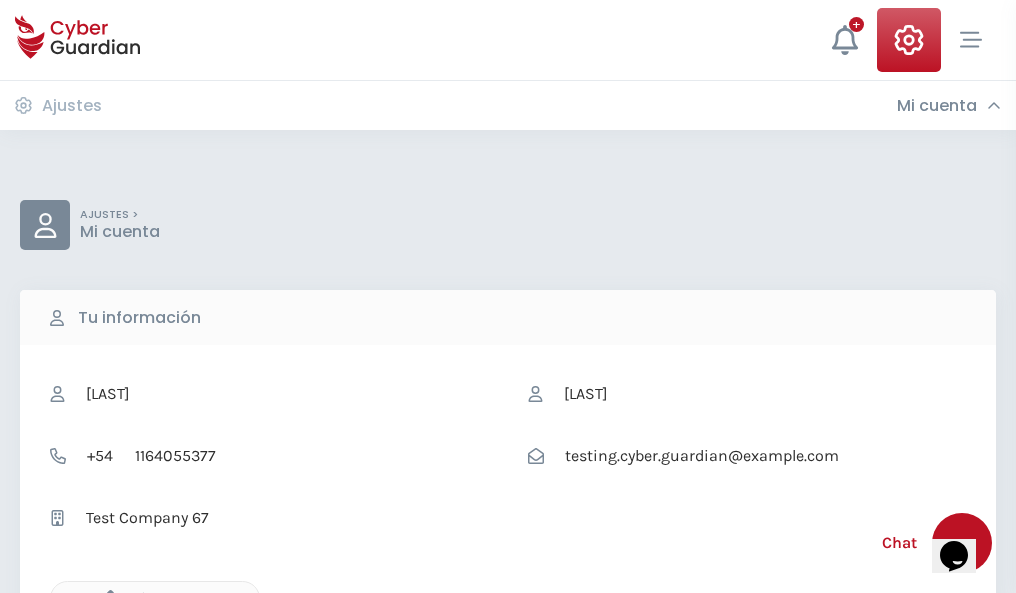 click 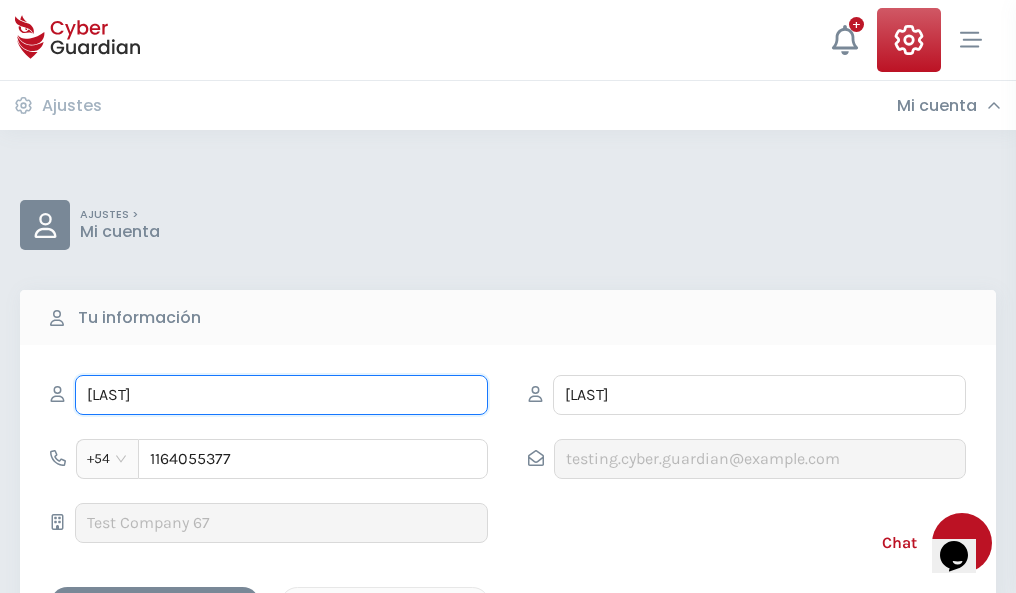 click on "ILEANA" at bounding box center (281, 395) 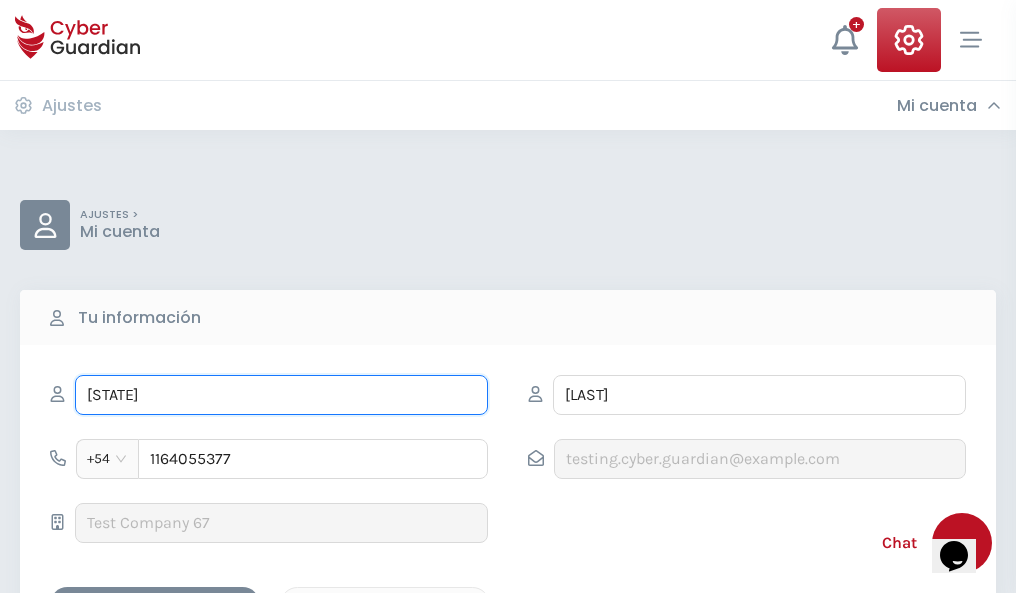 type on "I" 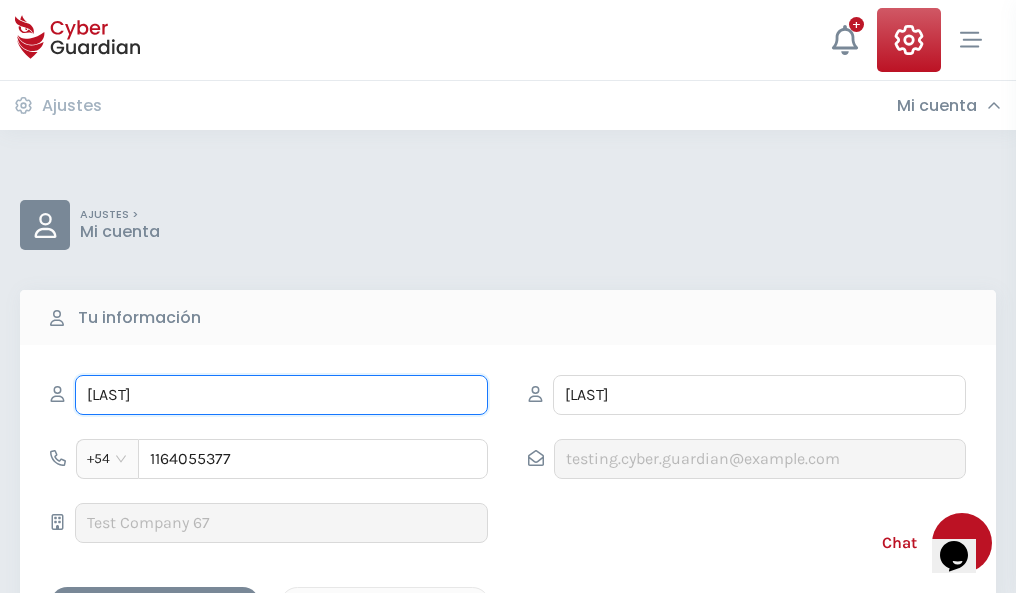 type on "Marta" 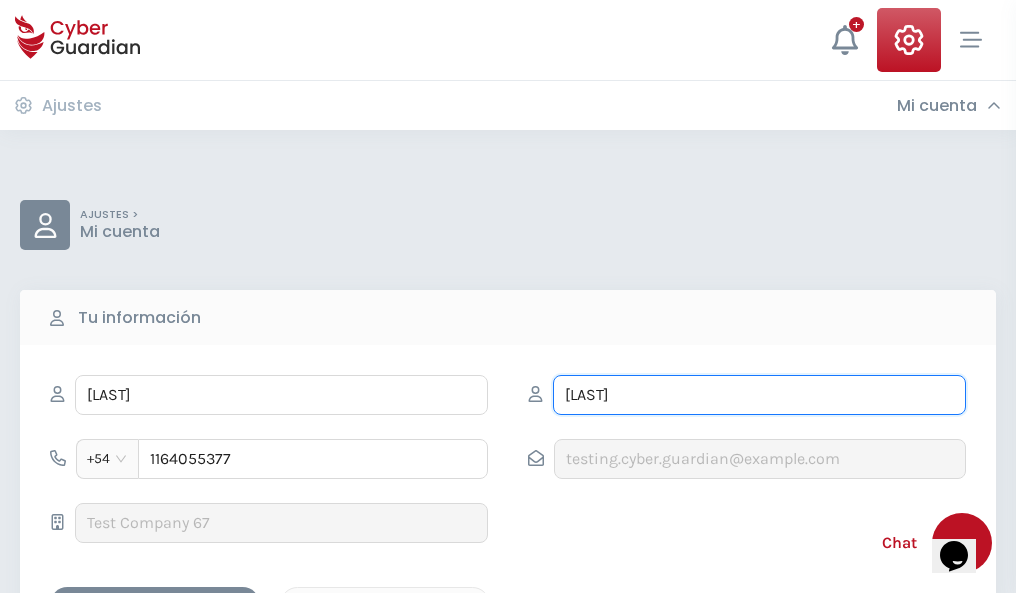 click on "CORREA" at bounding box center (759, 395) 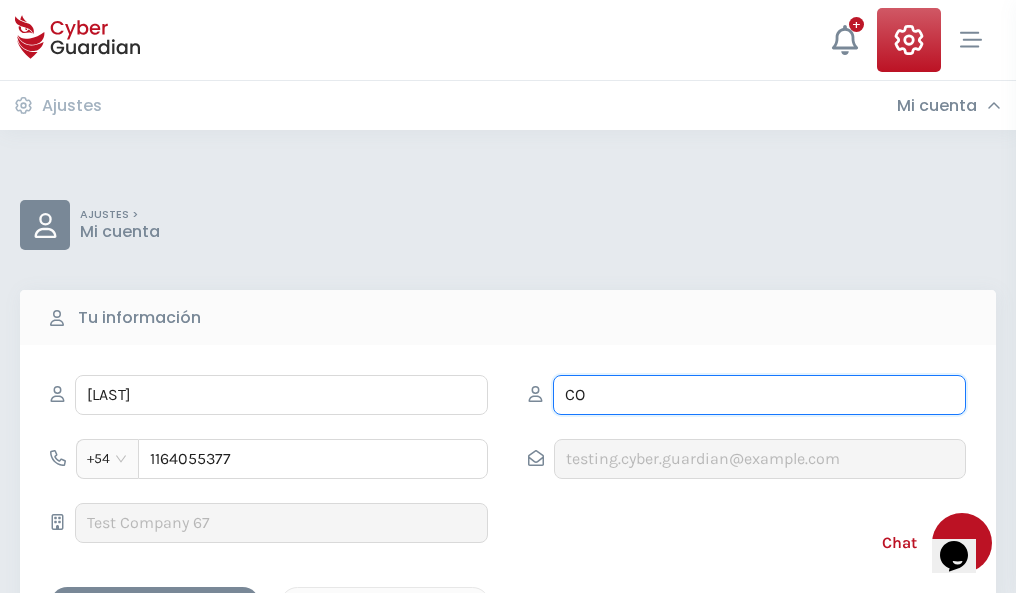 type on "C" 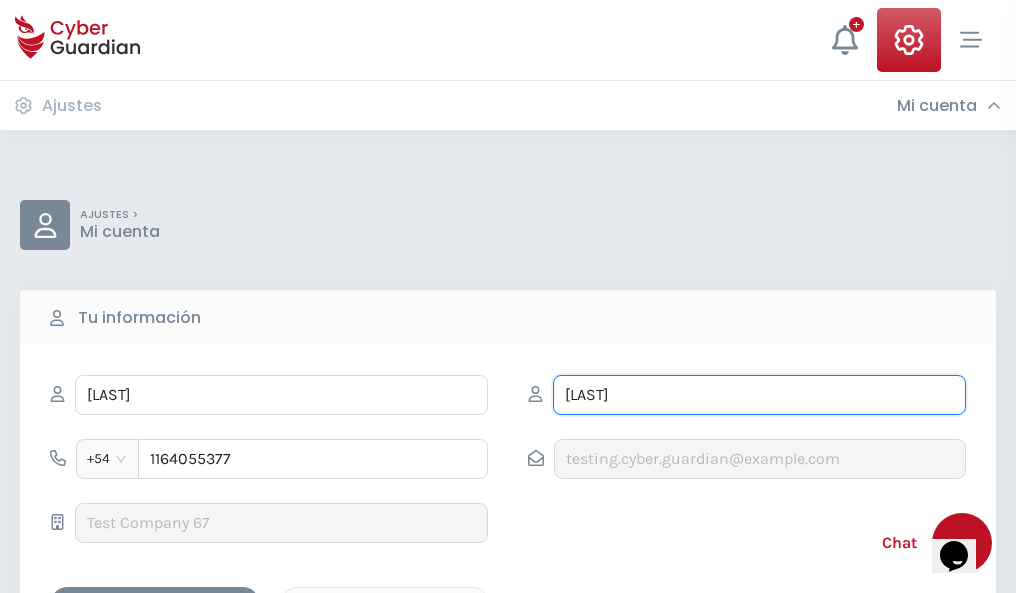 type on "Guitart" 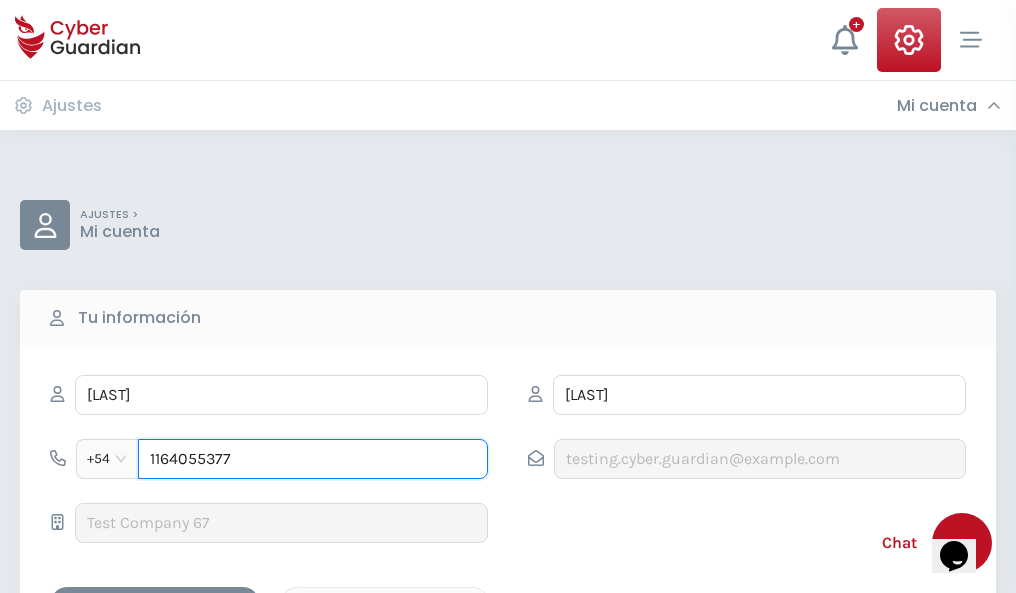 click on "1164055377" at bounding box center [313, 459] 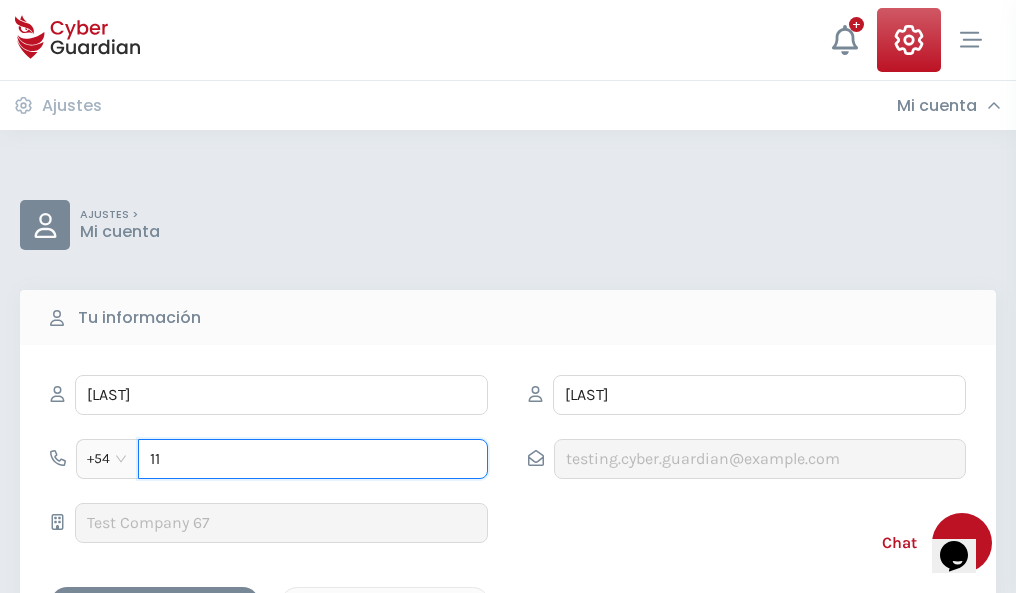 type on "1" 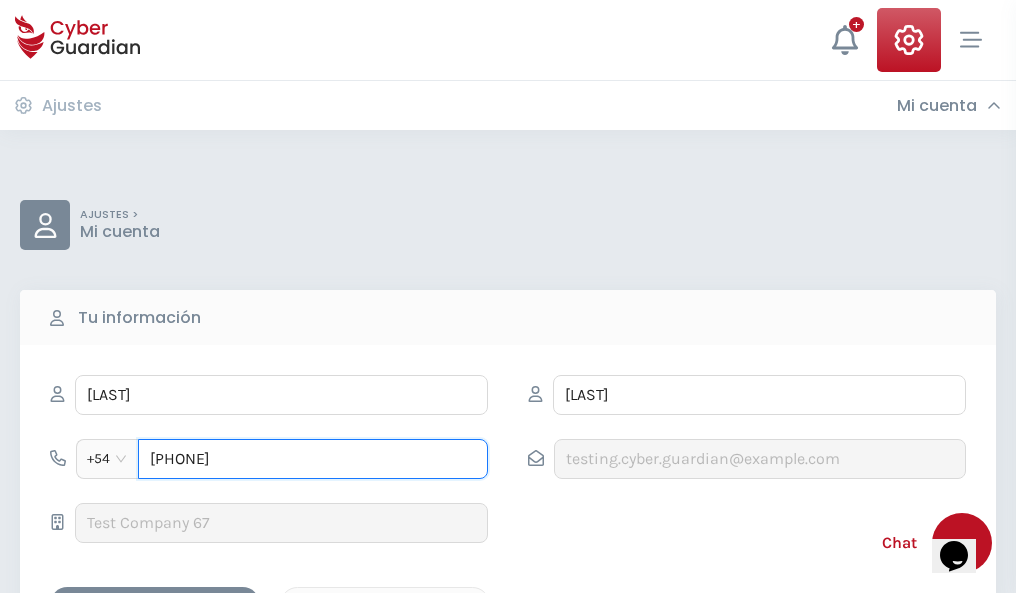 type on "4900278936" 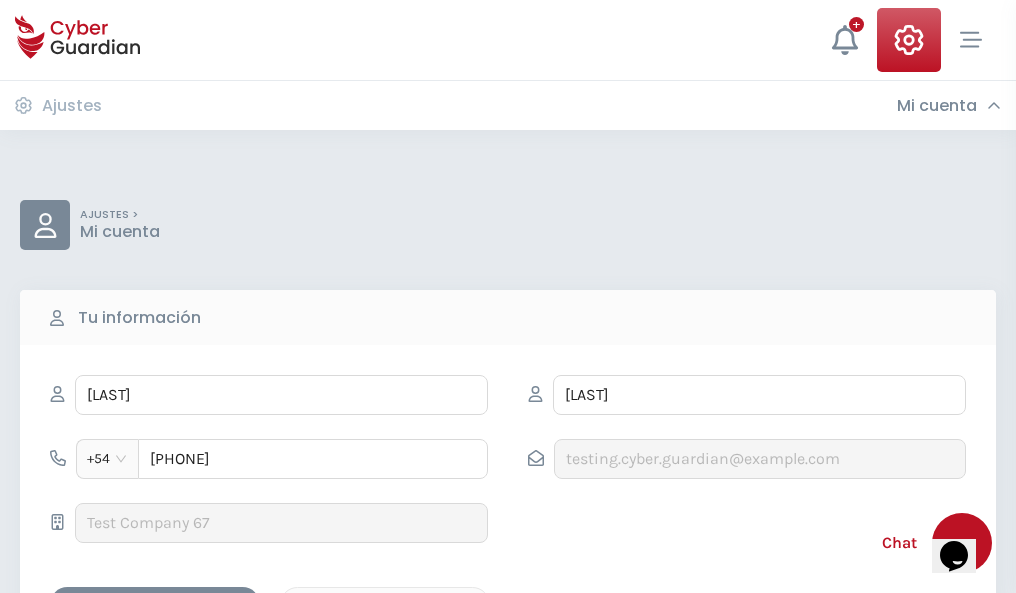 click on "Cancelar" at bounding box center [385, 604] 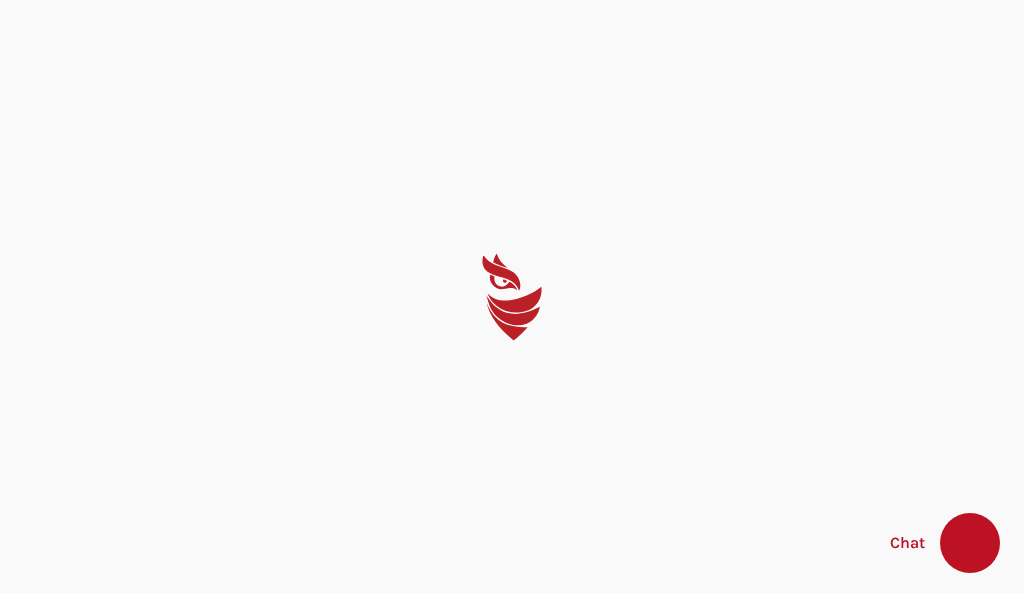 scroll, scrollTop: 0, scrollLeft: 0, axis: both 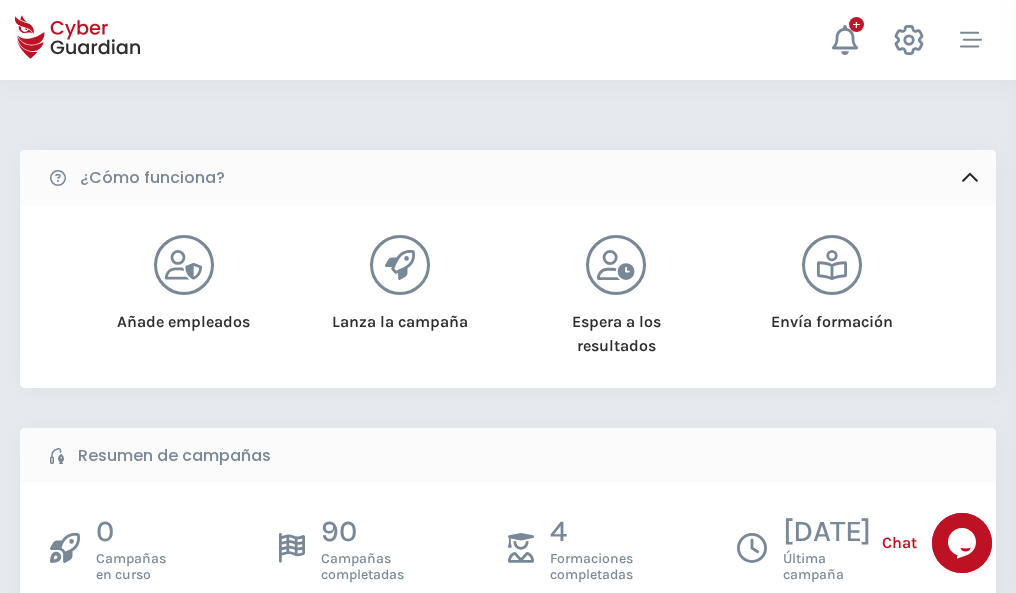 click on "Crear una campaña" at bounding box center (155, 645) 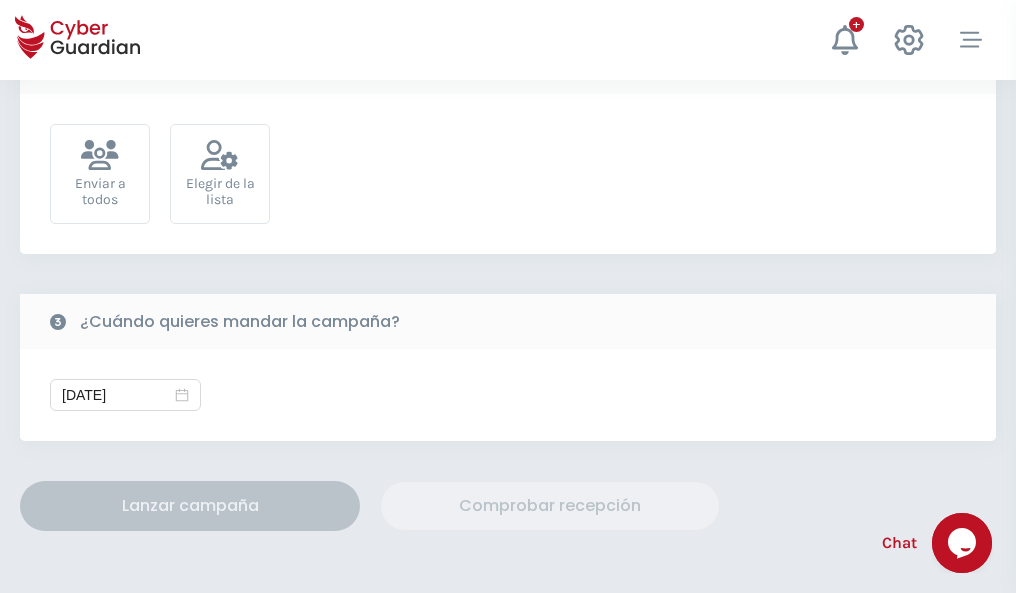 scroll, scrollTop: 732, scrollLeft: 0, axis: vertical 